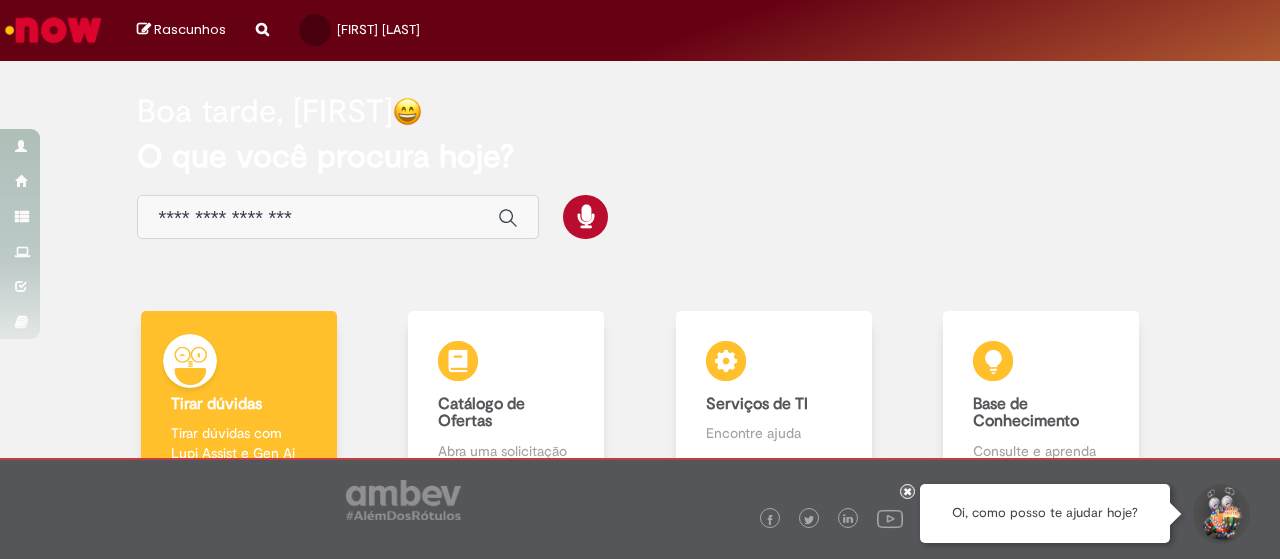 scroll, scrollTop: 0, scrollLeft: 0, axis: both 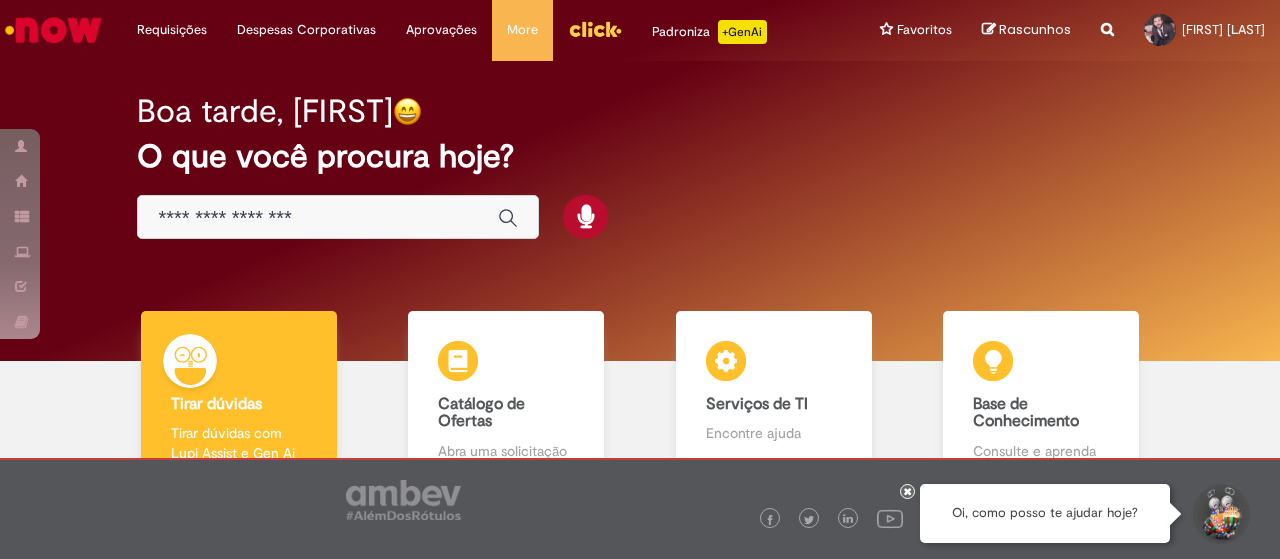 click at bounding box center (318, 218) 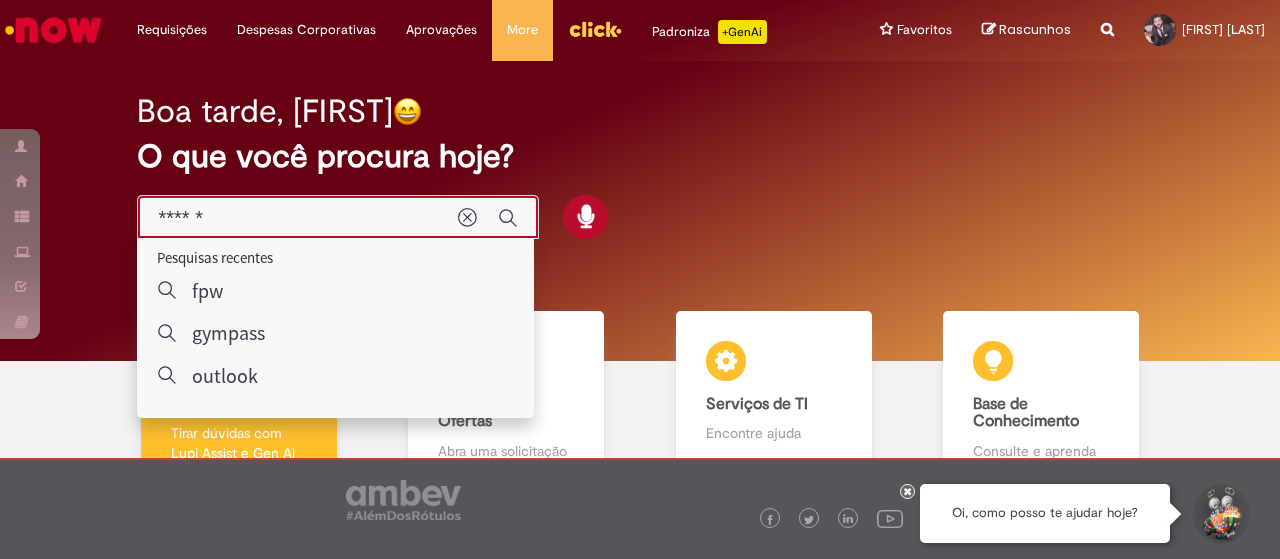 type on "*******" 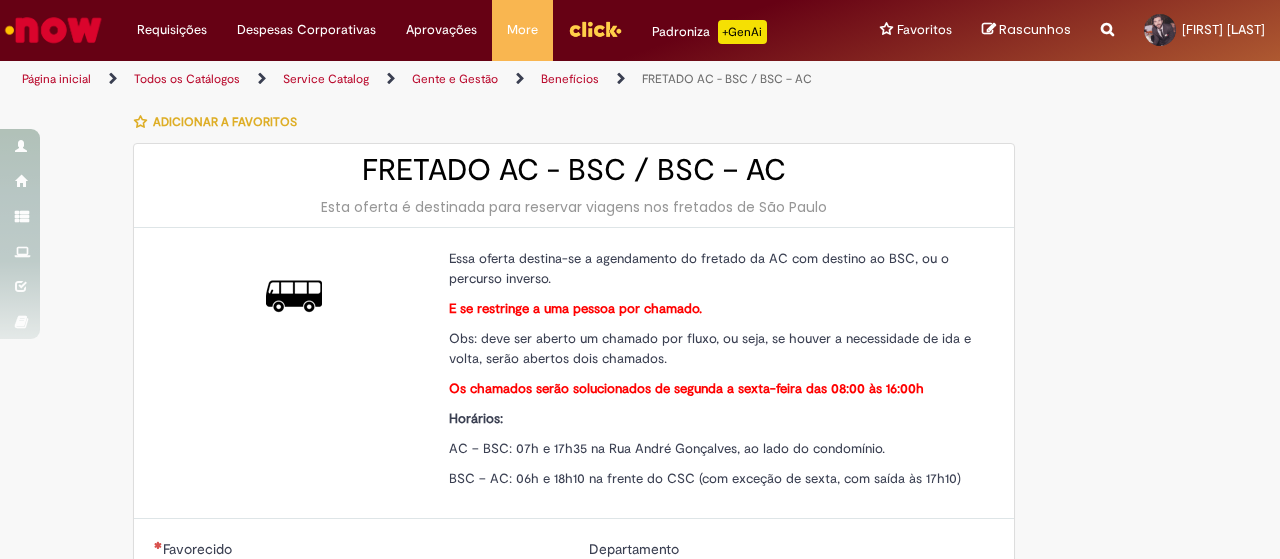 type on "********" 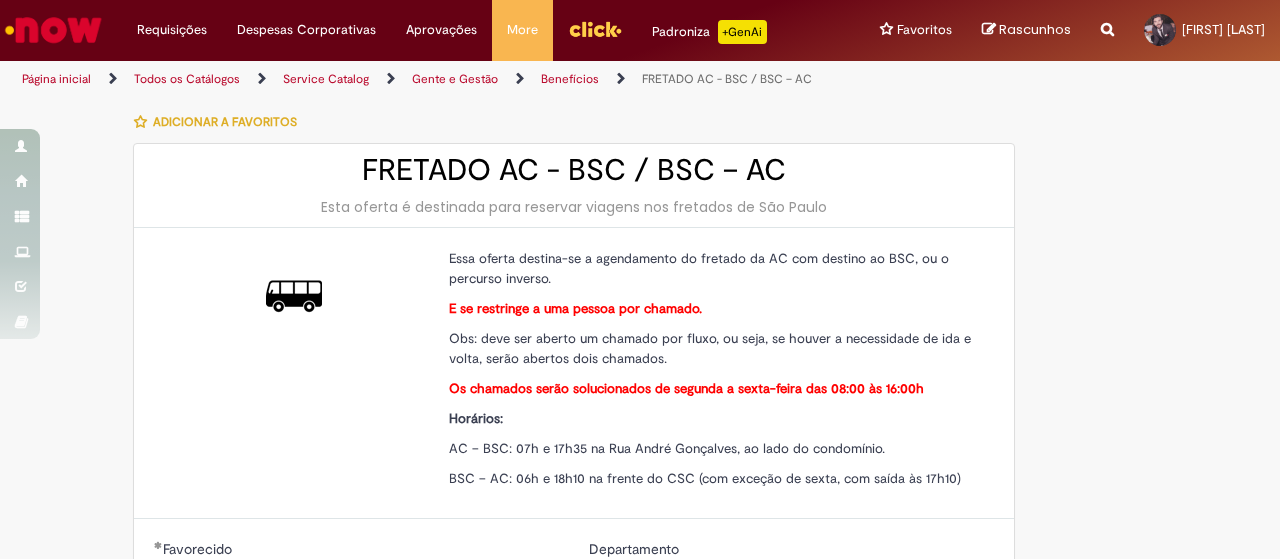 type on "**********" 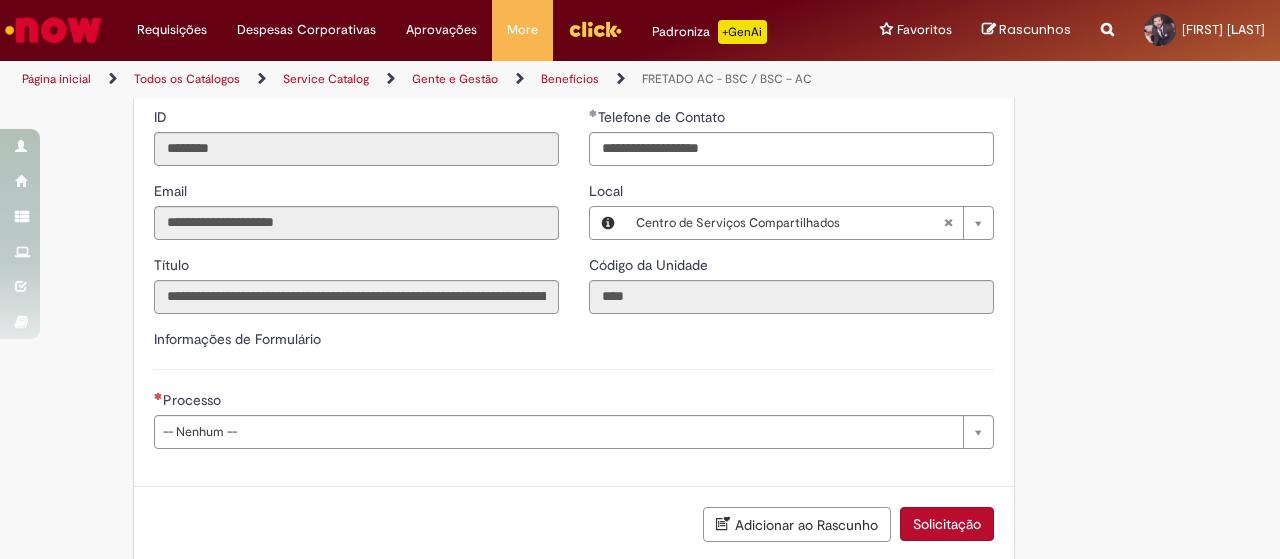 scroll, scrollTop: 614, scrollLeft: 0, axis: vertical 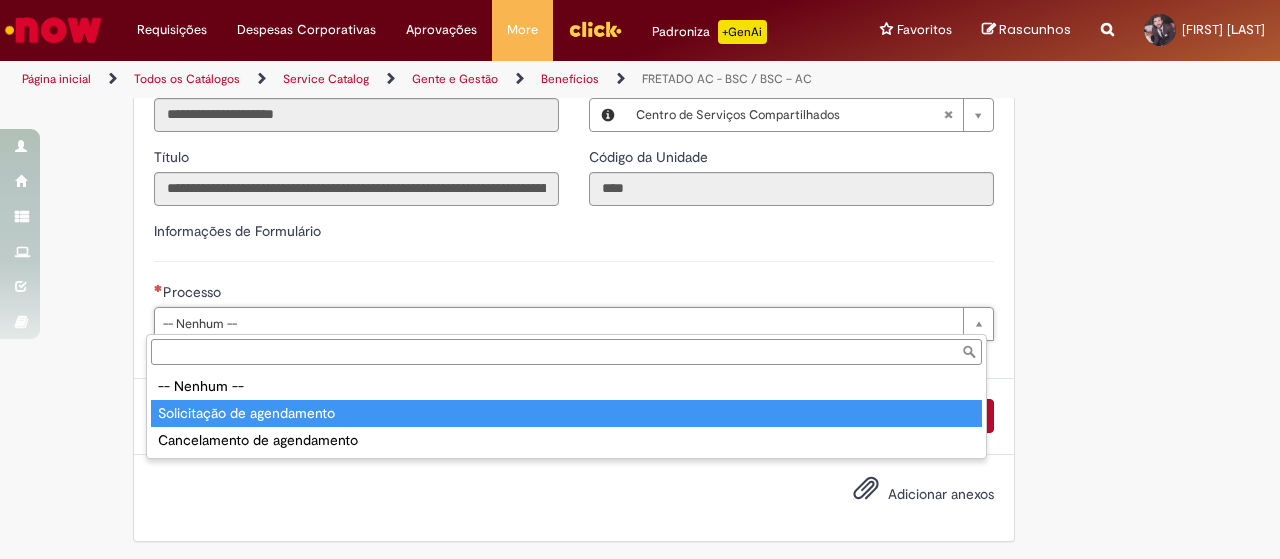 type on "**********" 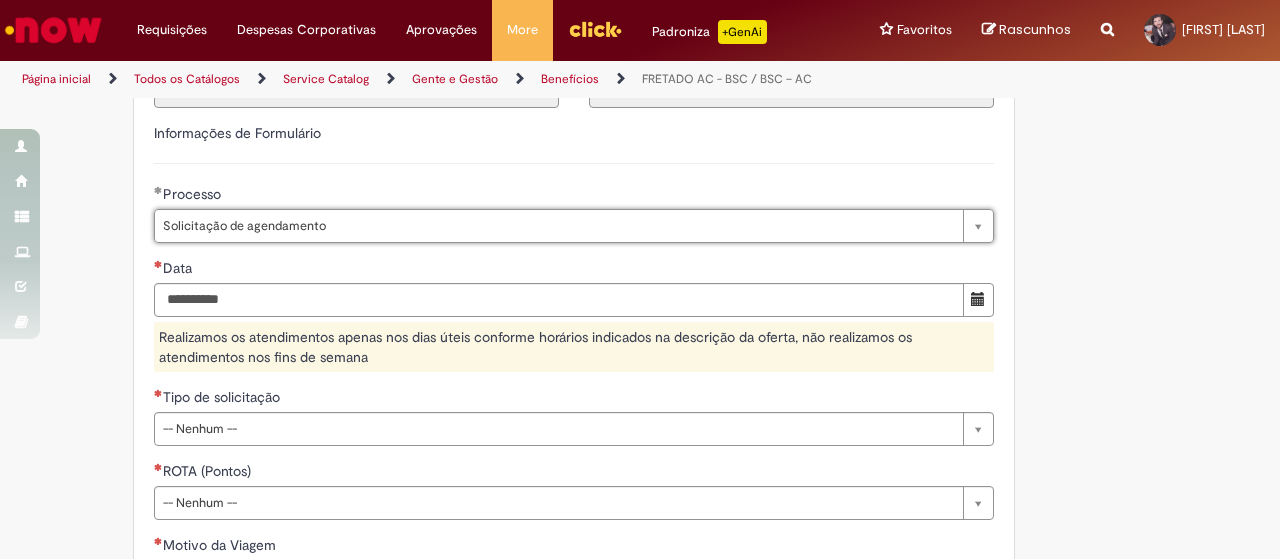 scroll, scrollTop: 714, scrollLeft: 0, axis: vertical 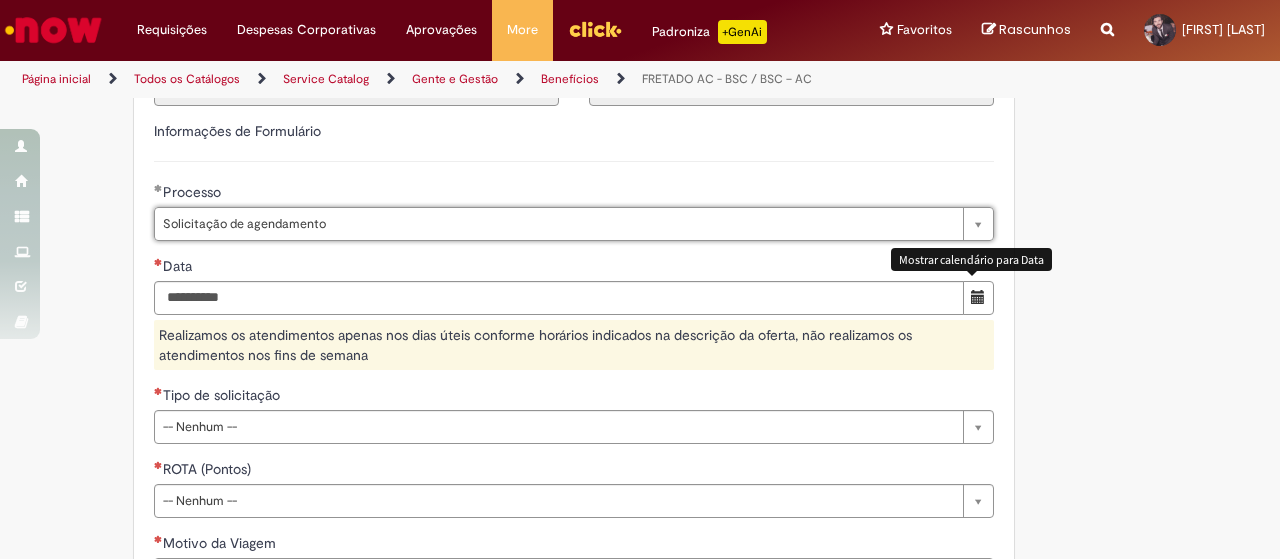 click at bounding box center [978, 297] 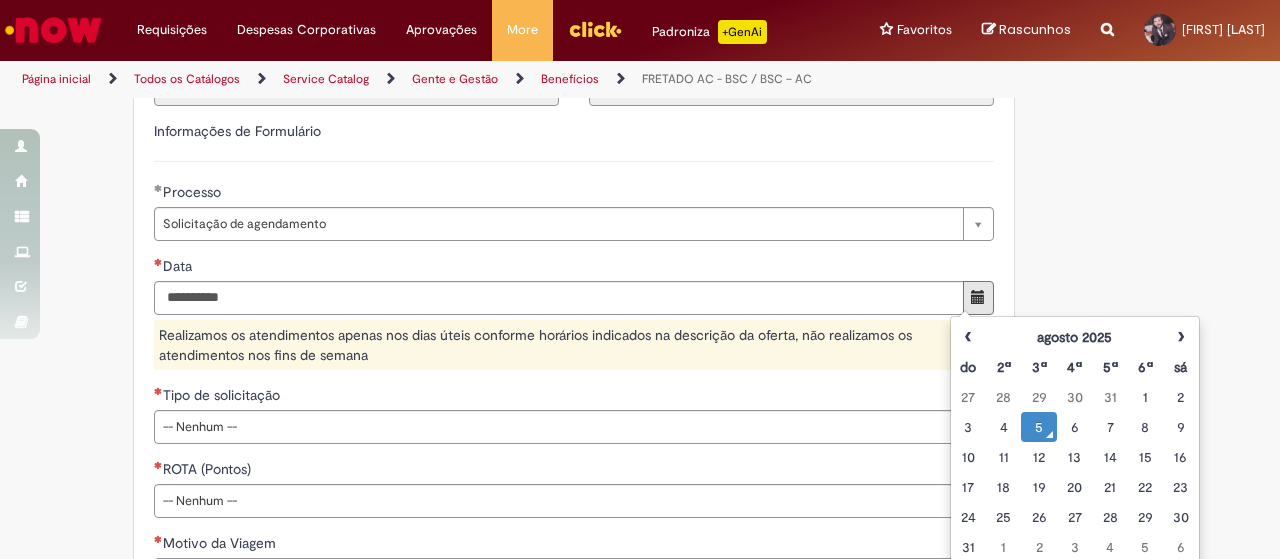 click on "5" at bounding box center [1038, 427] 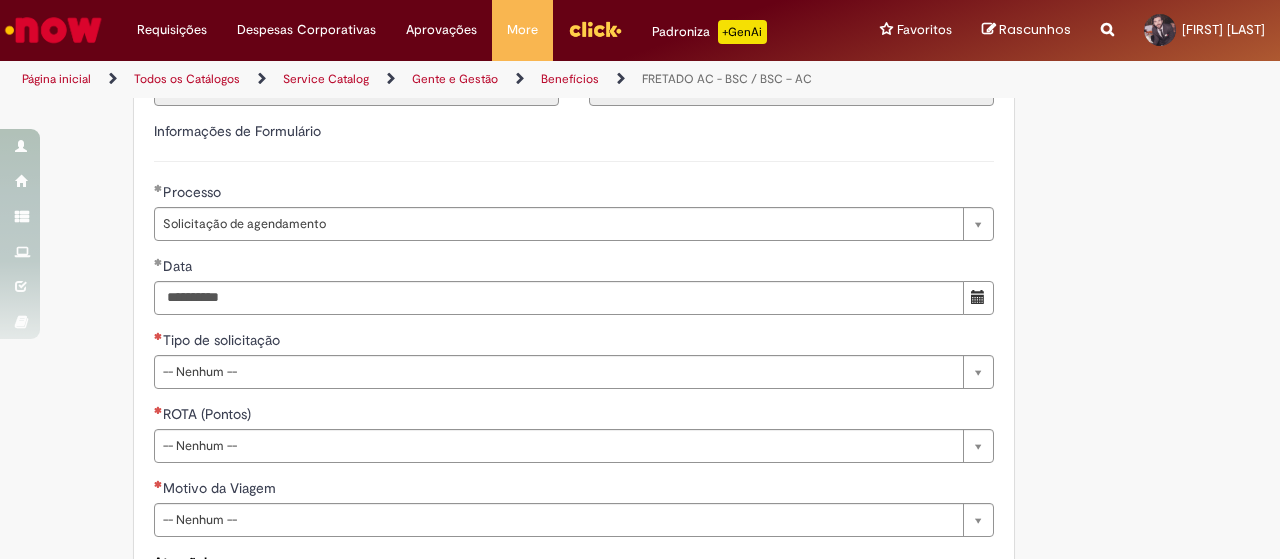 click on "**********" at bounding box center (542, 144) 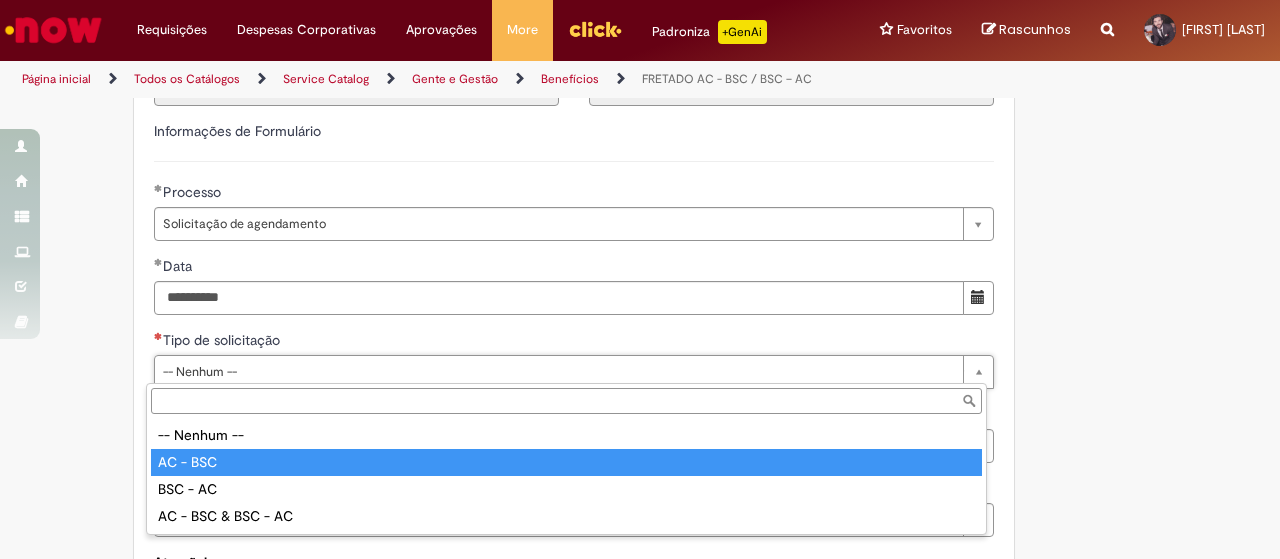 type on "********" 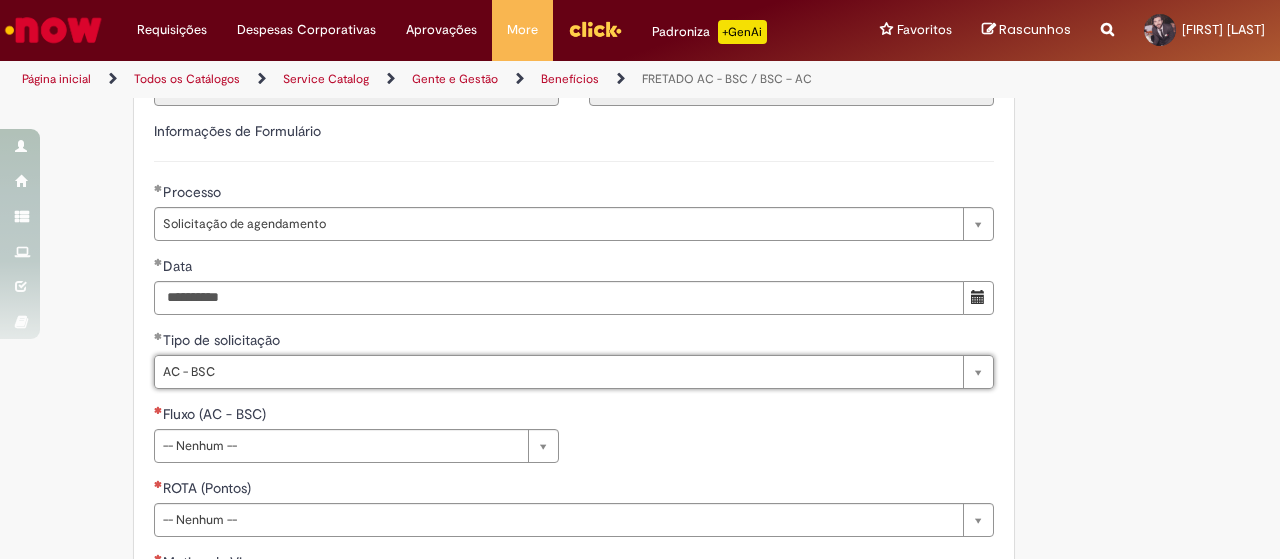 click on "**********" at bounding box center [542, 181] 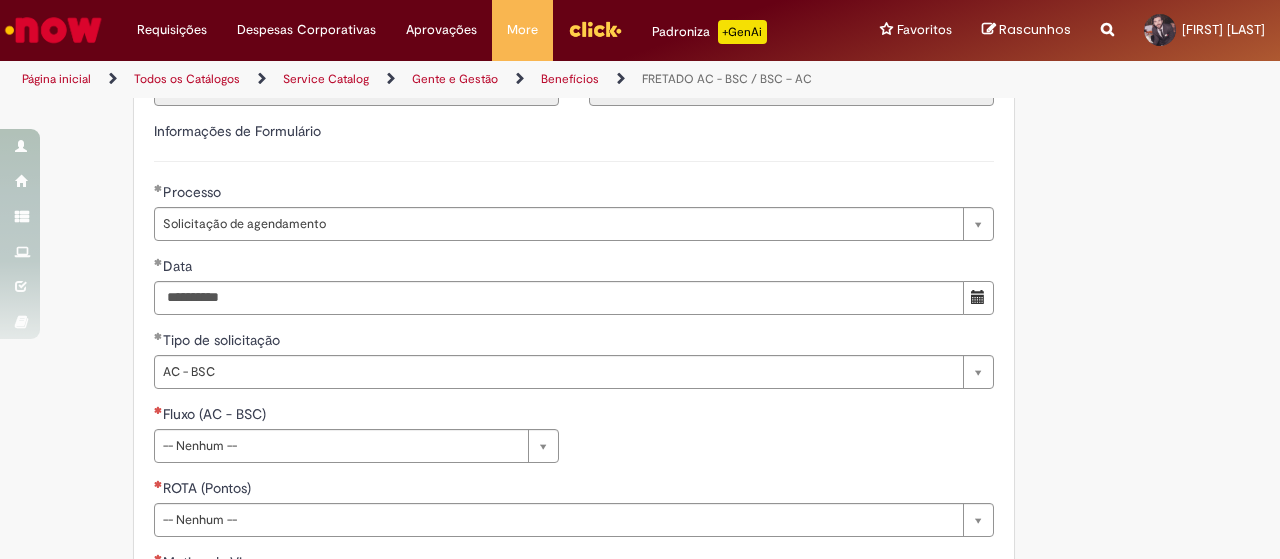 scroll, scrollTop: 838, scrollLeft: 0, axis: vertical 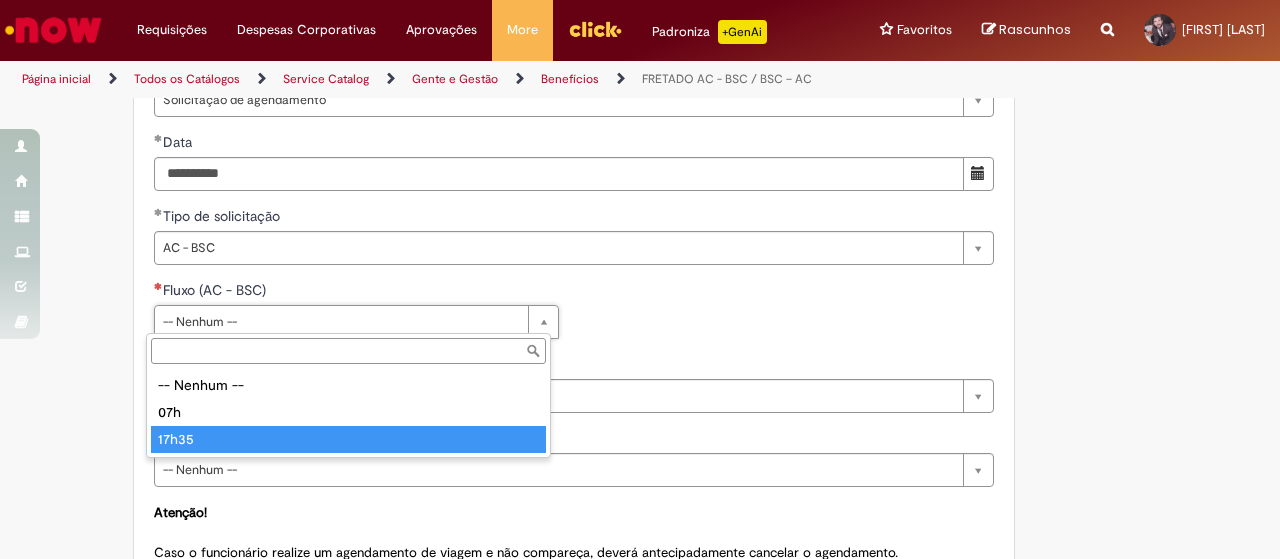 type on "*****" 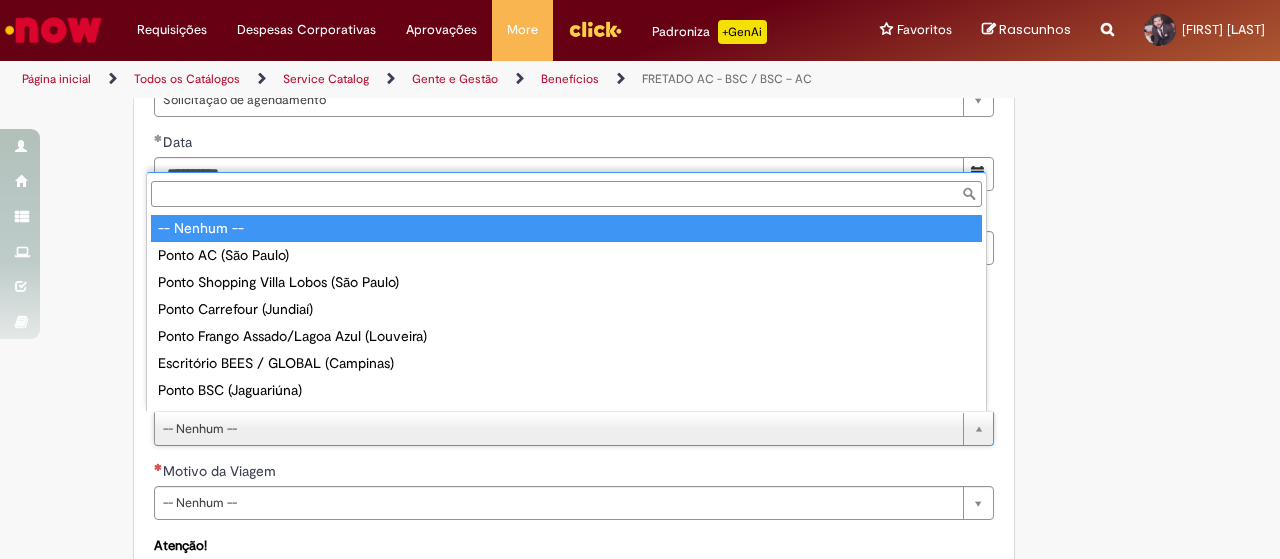 scroll, scrollTop: 16, scrollLeft: 0, axis: vertical 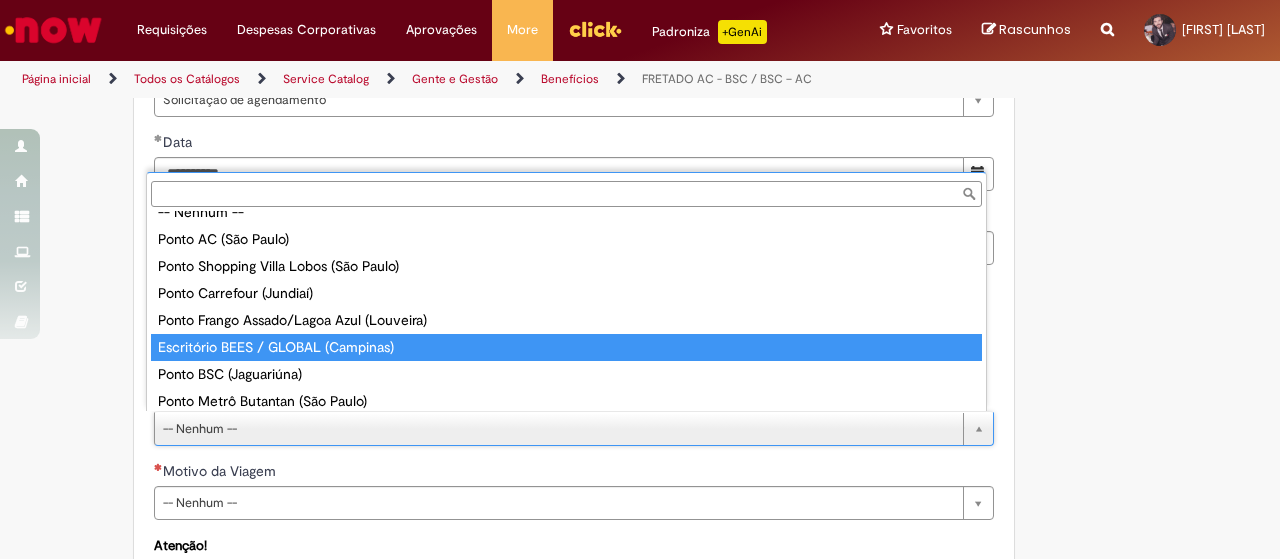 type on "**********" 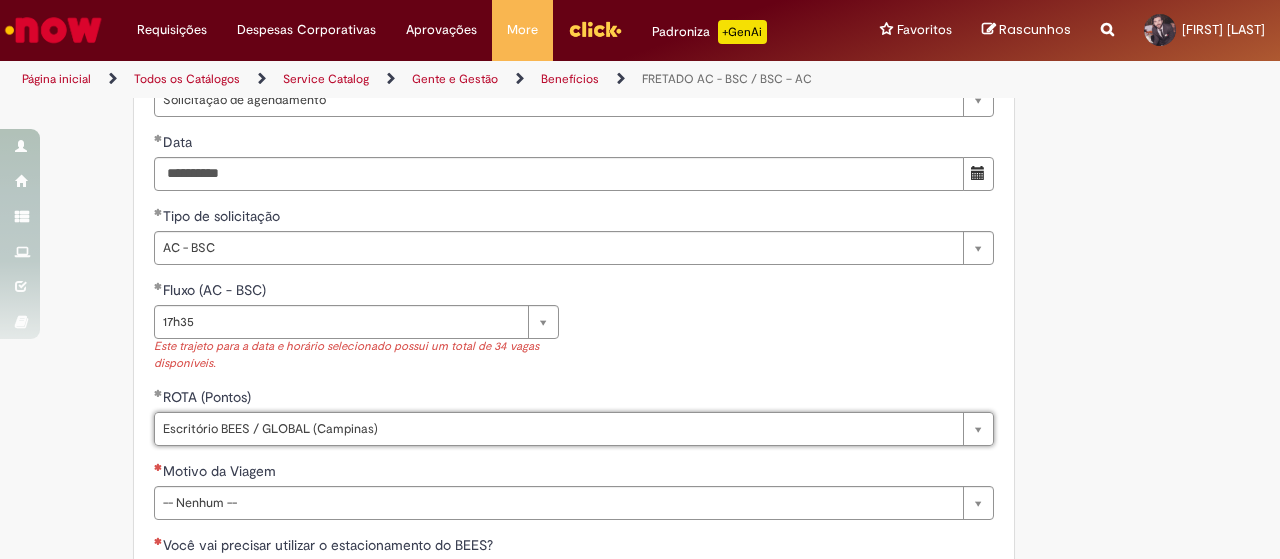 click on "**********" at bounding box center [542, 111] 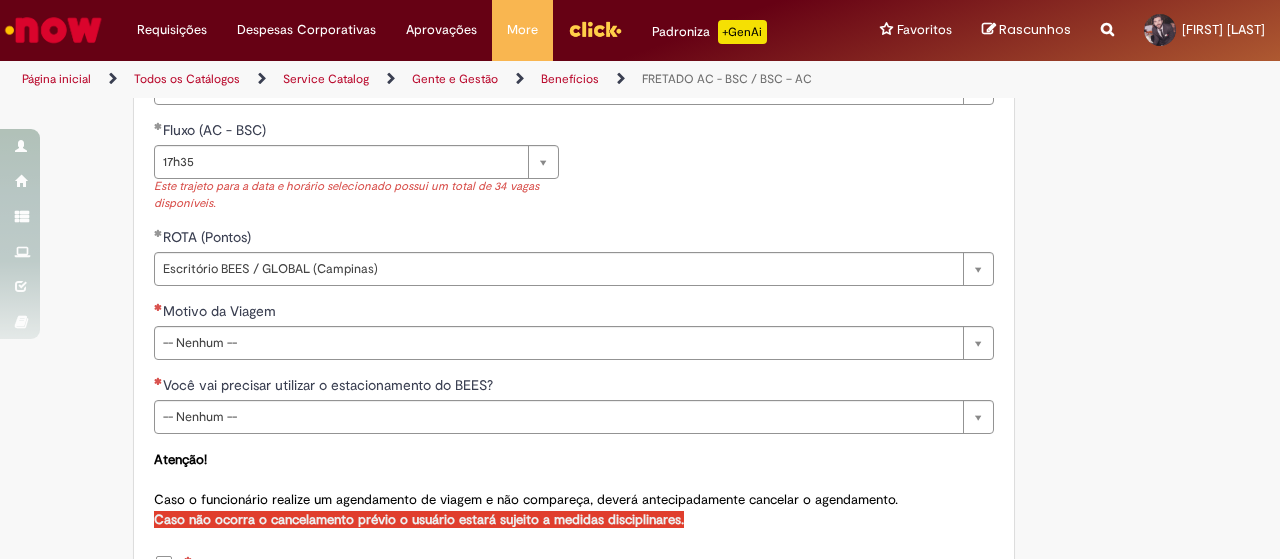 scroll, scrollTop: 998, scrollLeft: 0, axis: vertical 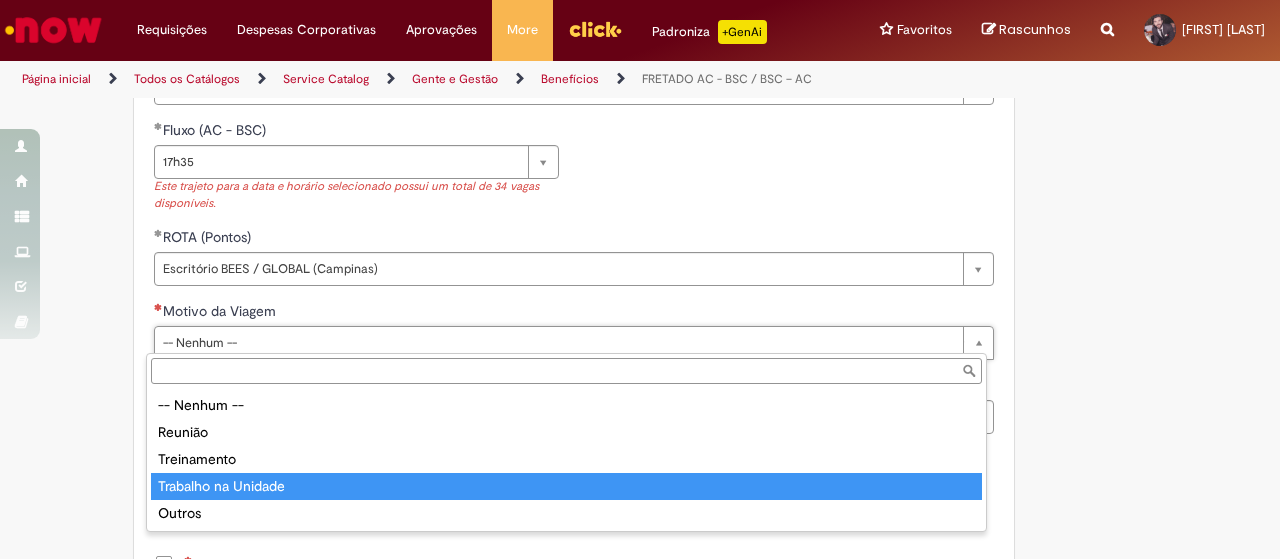 type on "**********" 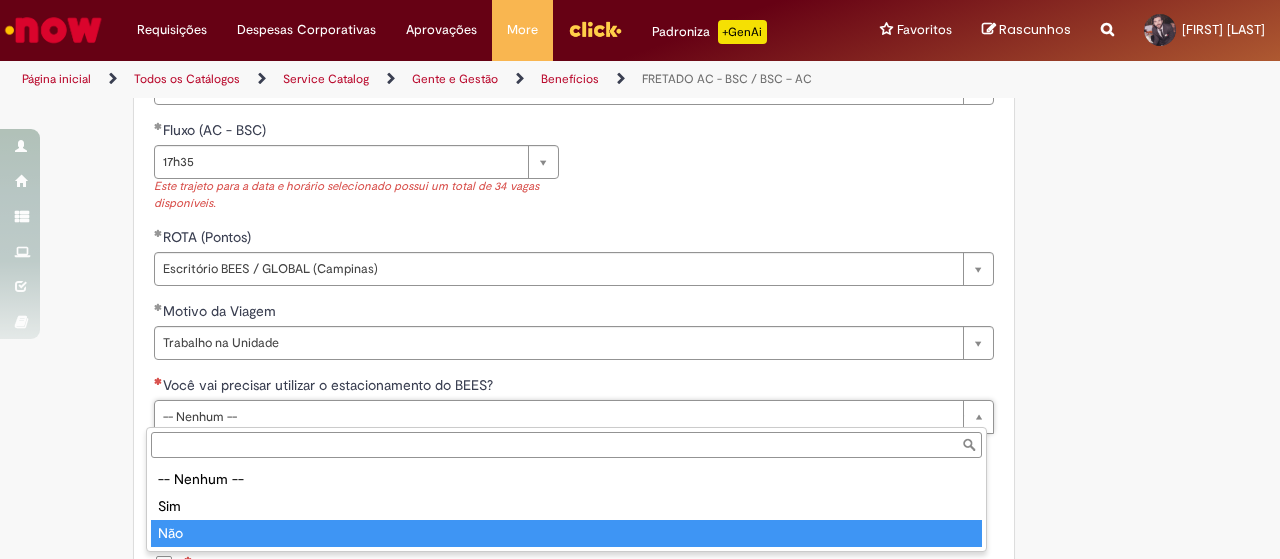 type on "***" 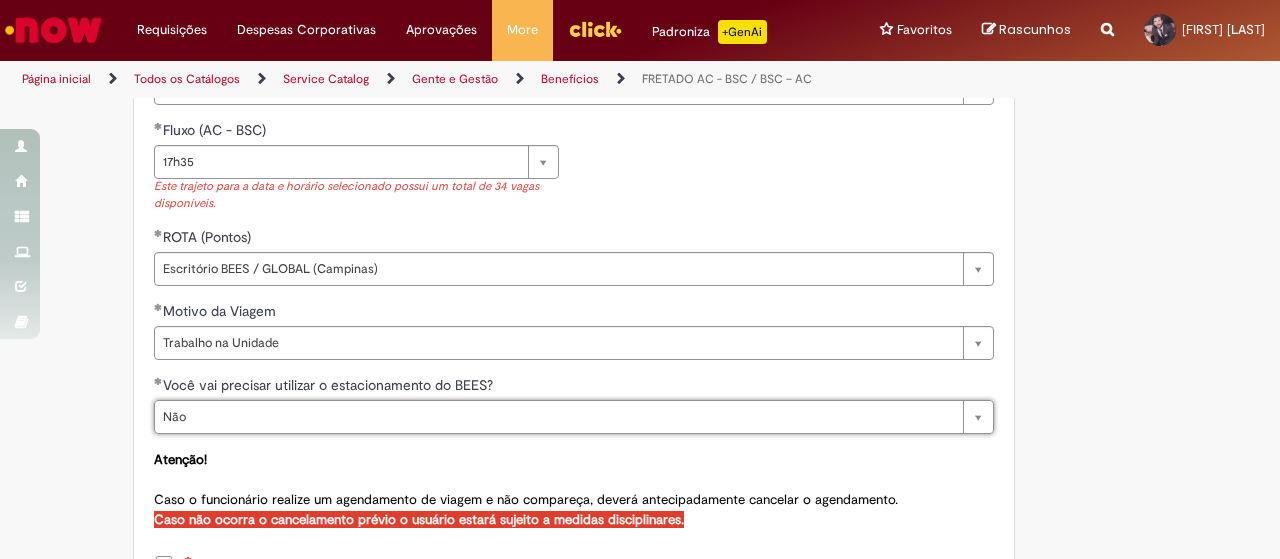 click on "**********" at bounding box center (542, -49) 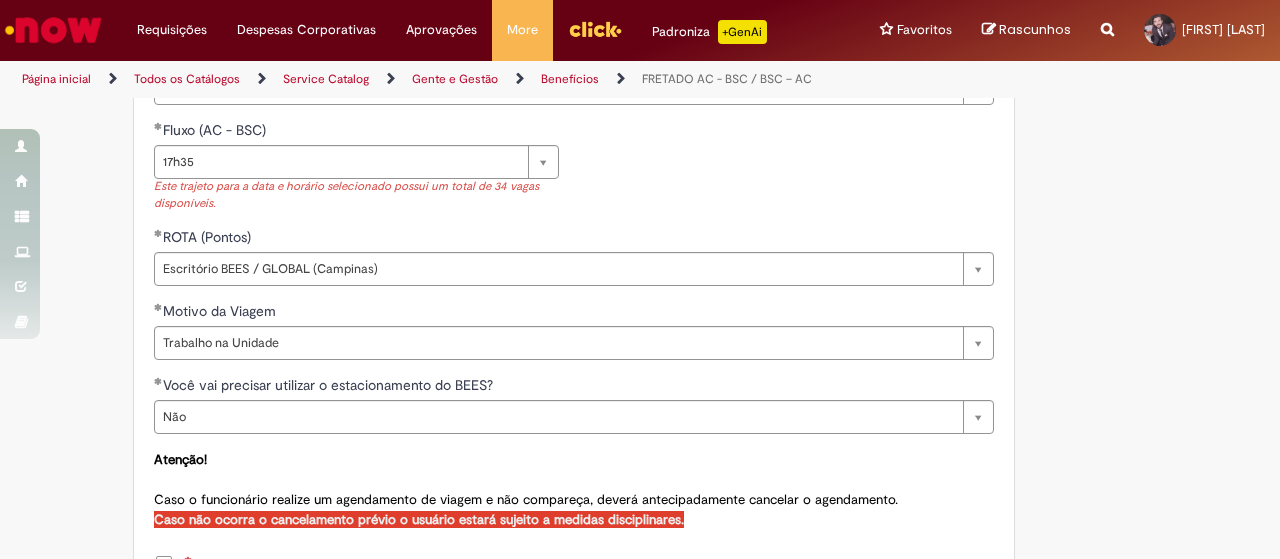 scroll, scrollTop: 1112, scrollLeft: 0, axis: vertical 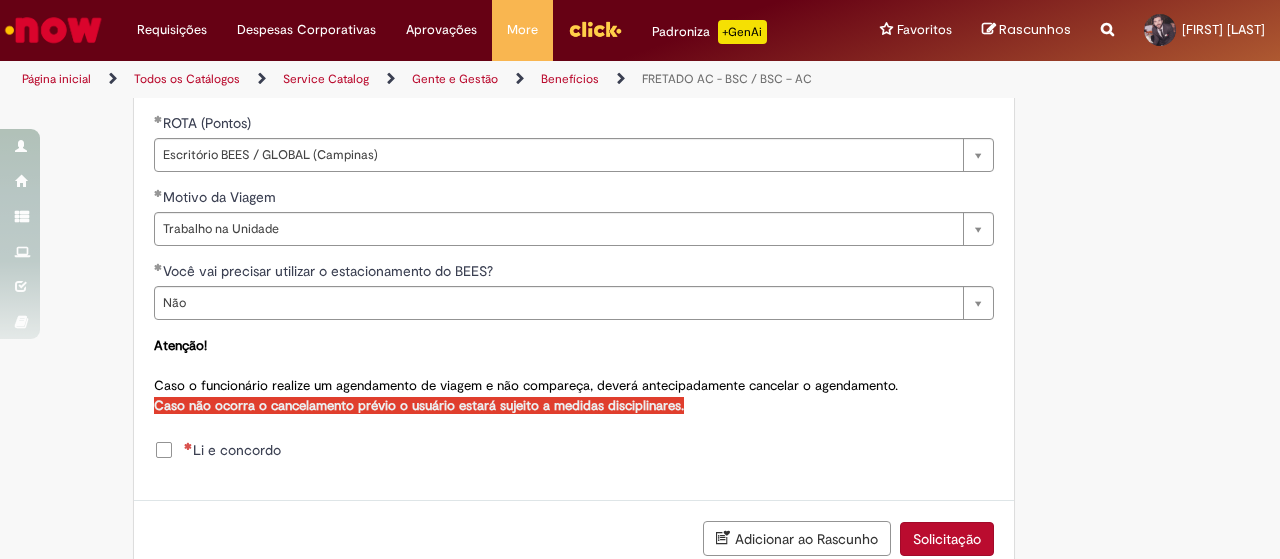 click on "Li e concordo" at bounding box center (232, 450) 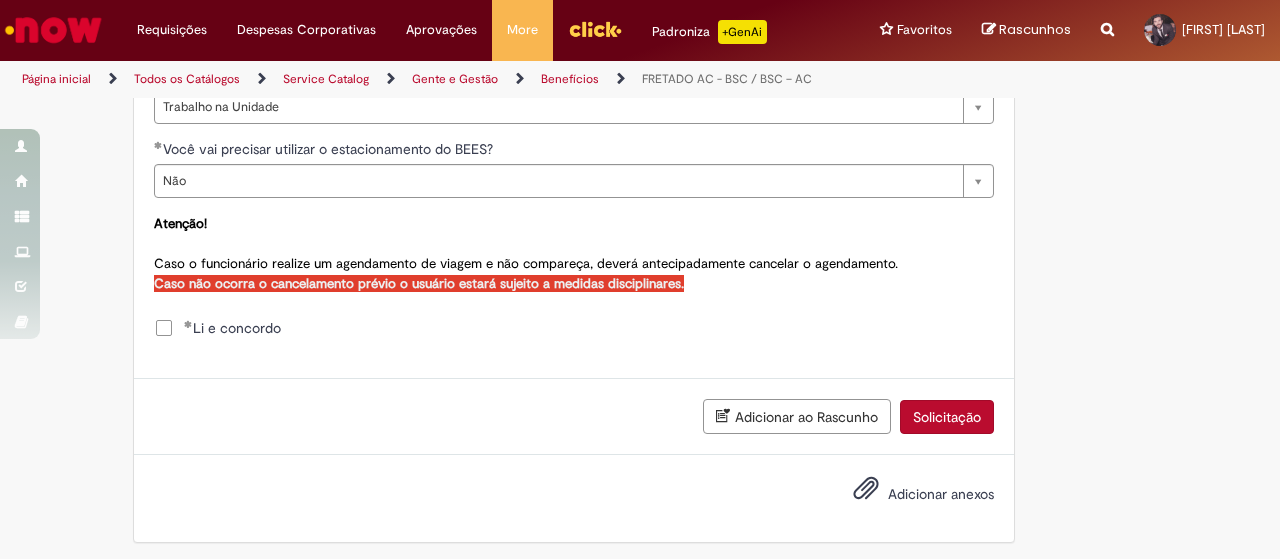 click on "Solicitação" at bounding box center (947, 417) 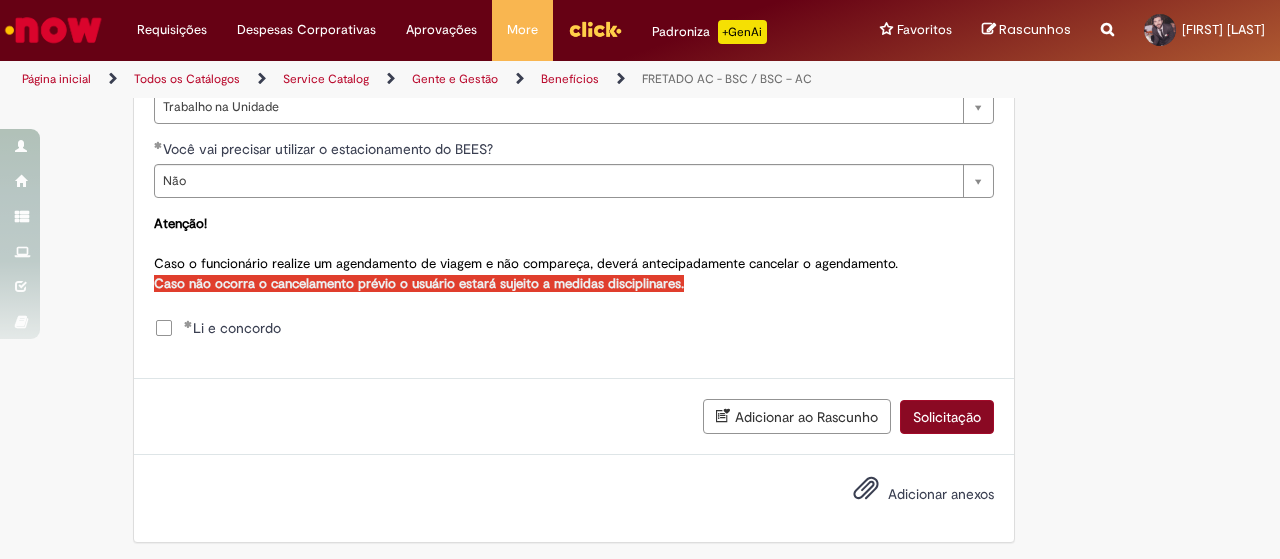 scroll, scrollTop: 1190, scrollLeft: 0, axis: vertical 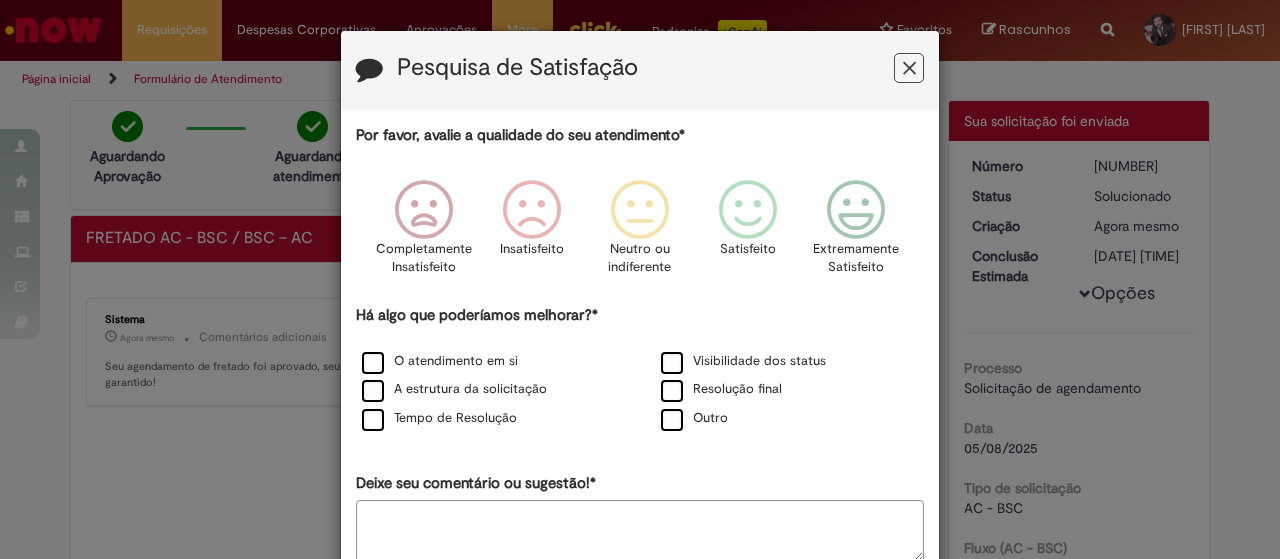 click at bounding box center (909, 68) 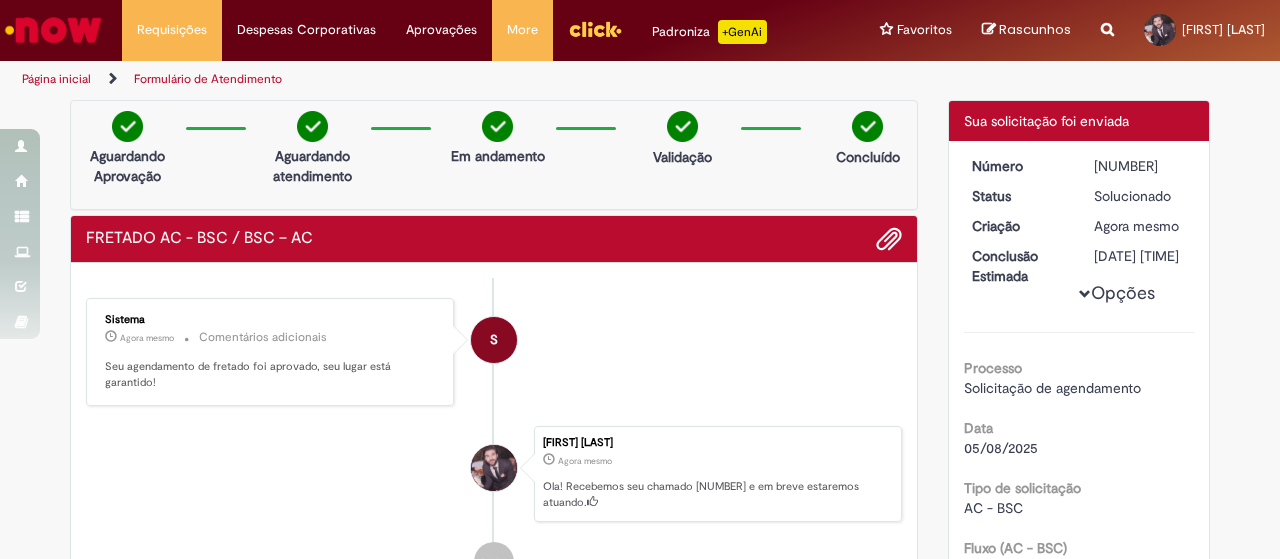 click at bounding box center [53, 30] 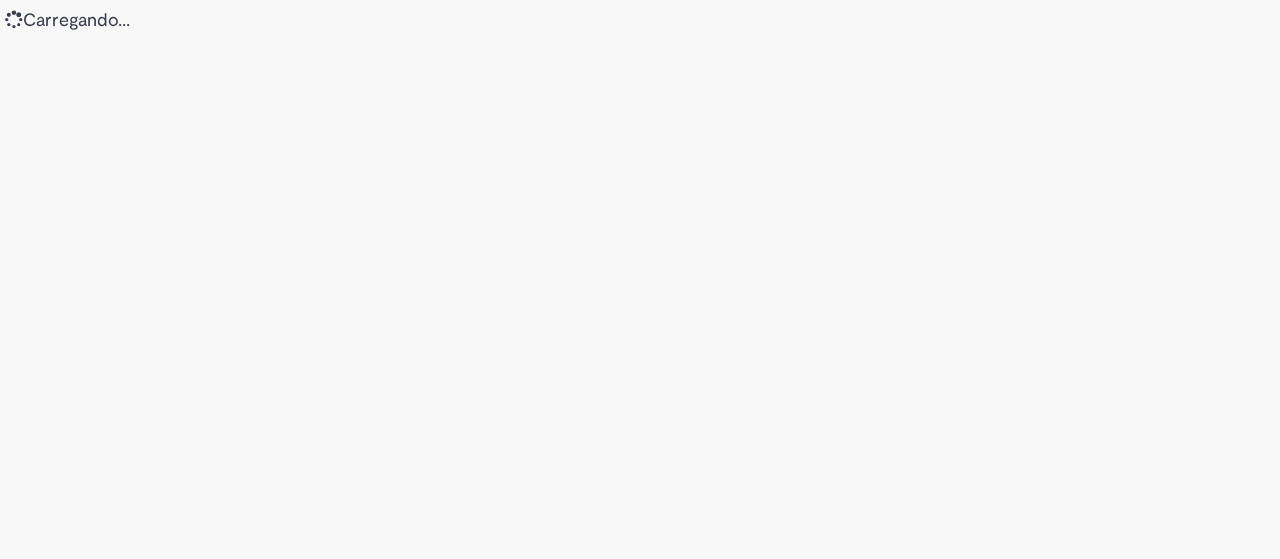 scroll, scrollTop: 0, scrollLeft: 0, axis: both 